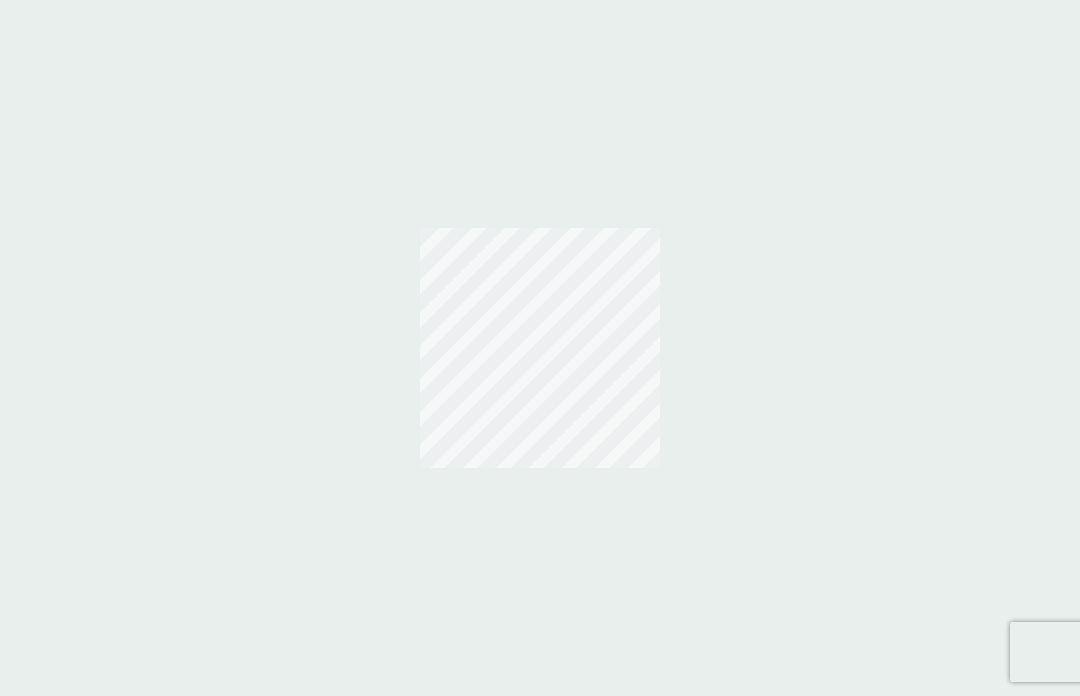 scroll, scrollTop: 0, scrollLeft: 0, axis: both 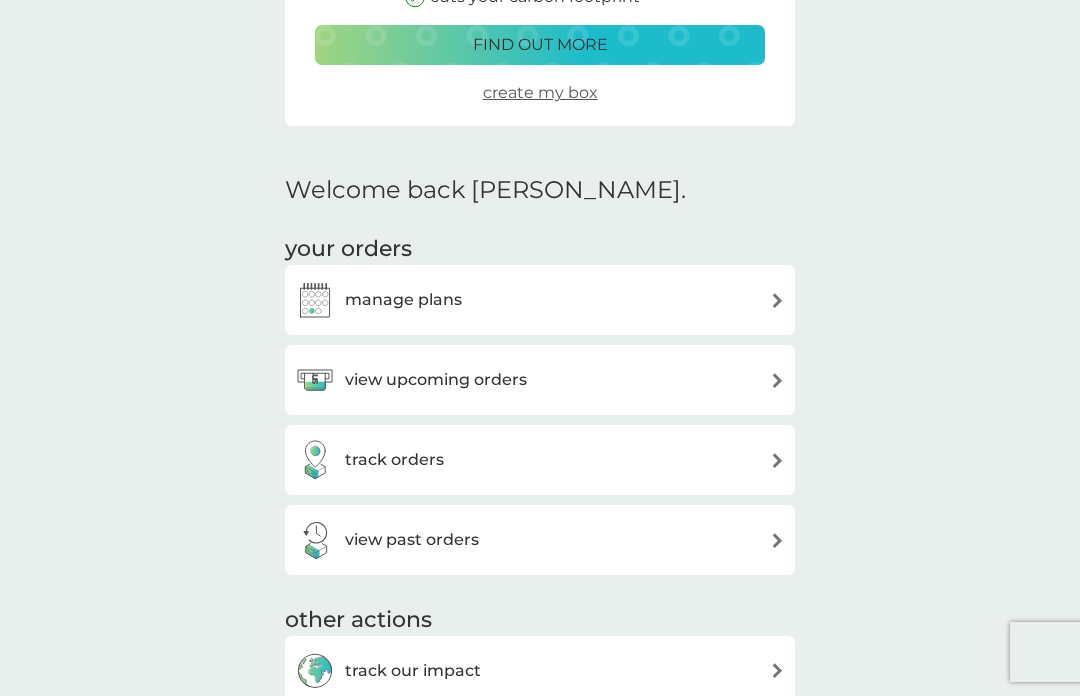 click on "view upcoming orders" at bounding box center (436, 380) 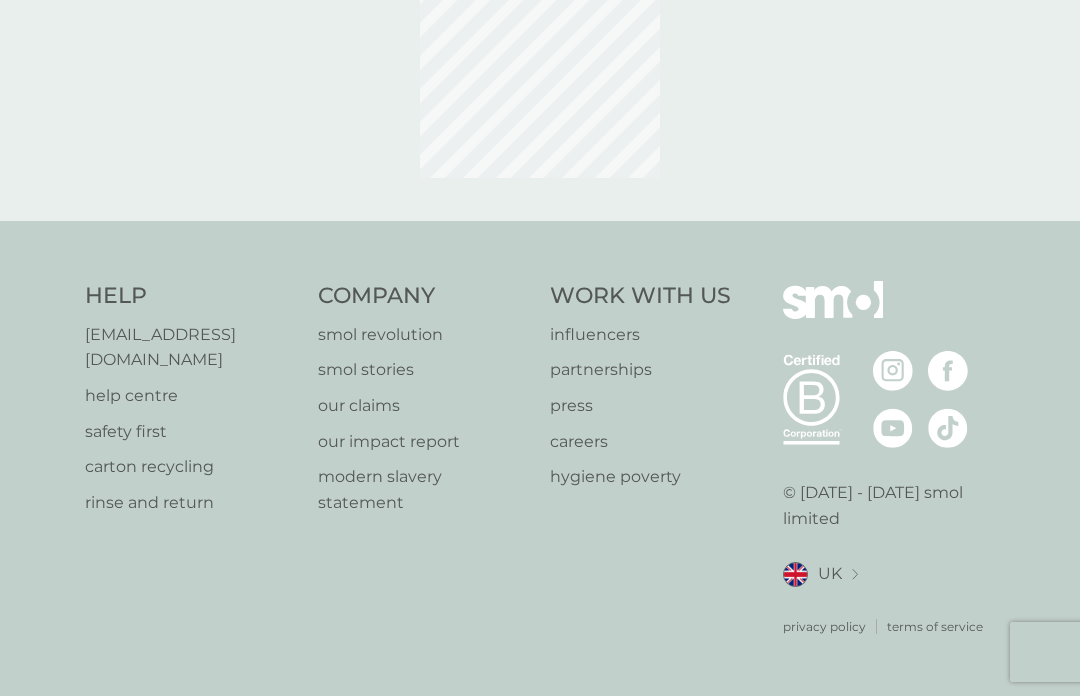 scroll, scrollTop: 0, scrollLeft: 0, axis: both 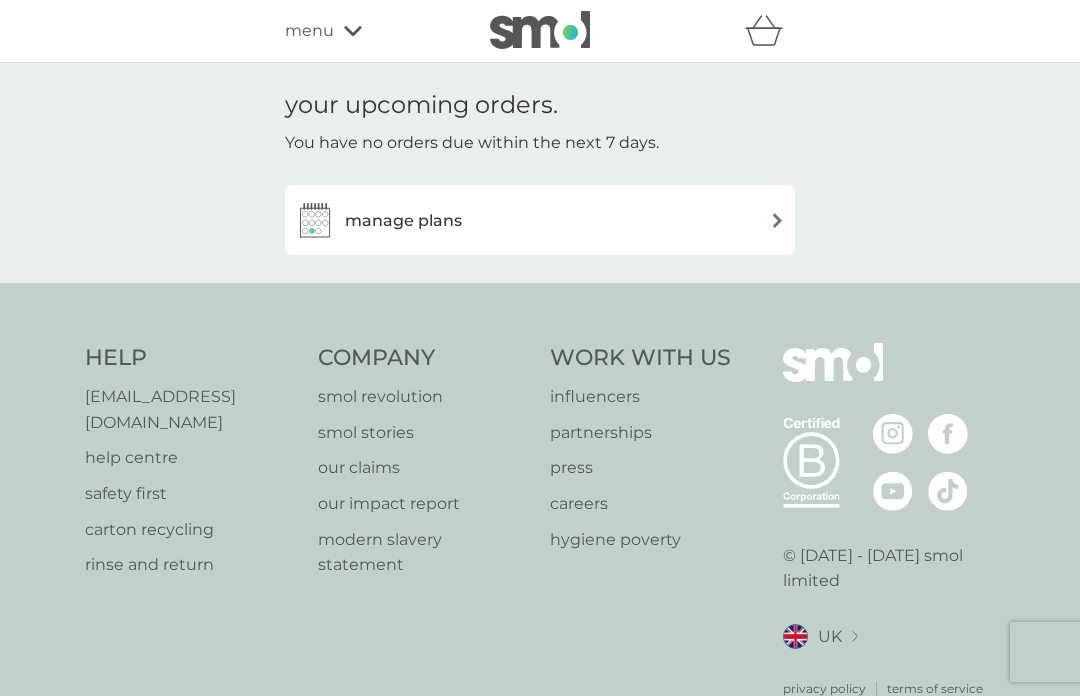 click at bounding box center [777, 220] 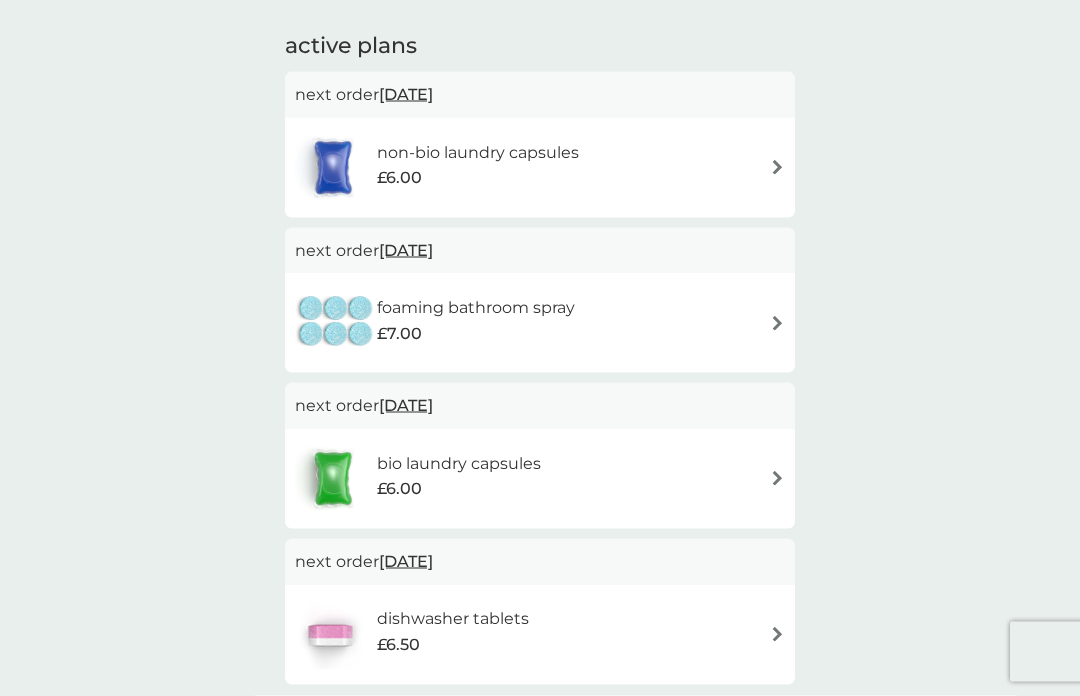 scroll, scrollTop: 351, scrollLeft: 0, axis: vertical 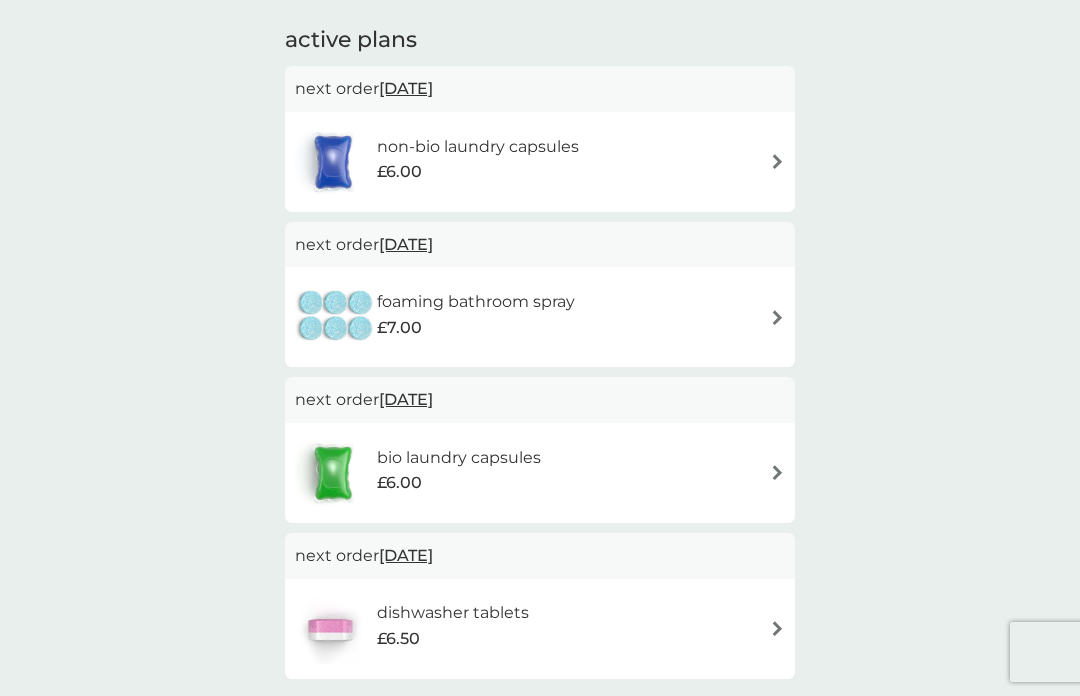 click on "£6.00" at bounding box center (478, 172) 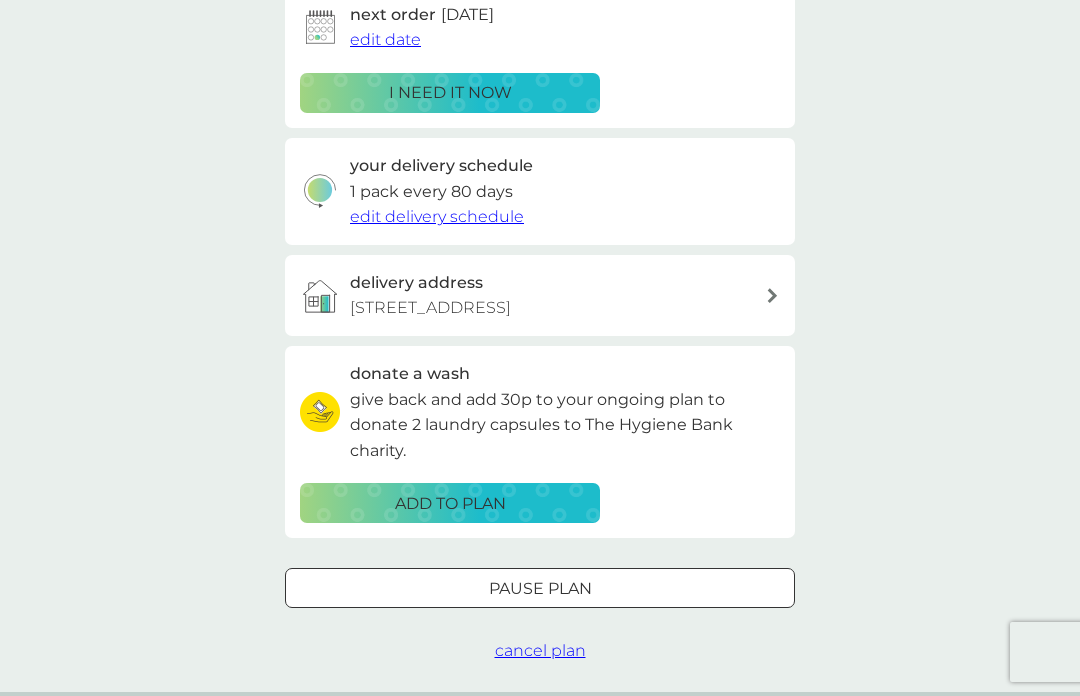 scroll, scrollTop: 0, scrollLeft: 0, axis: both 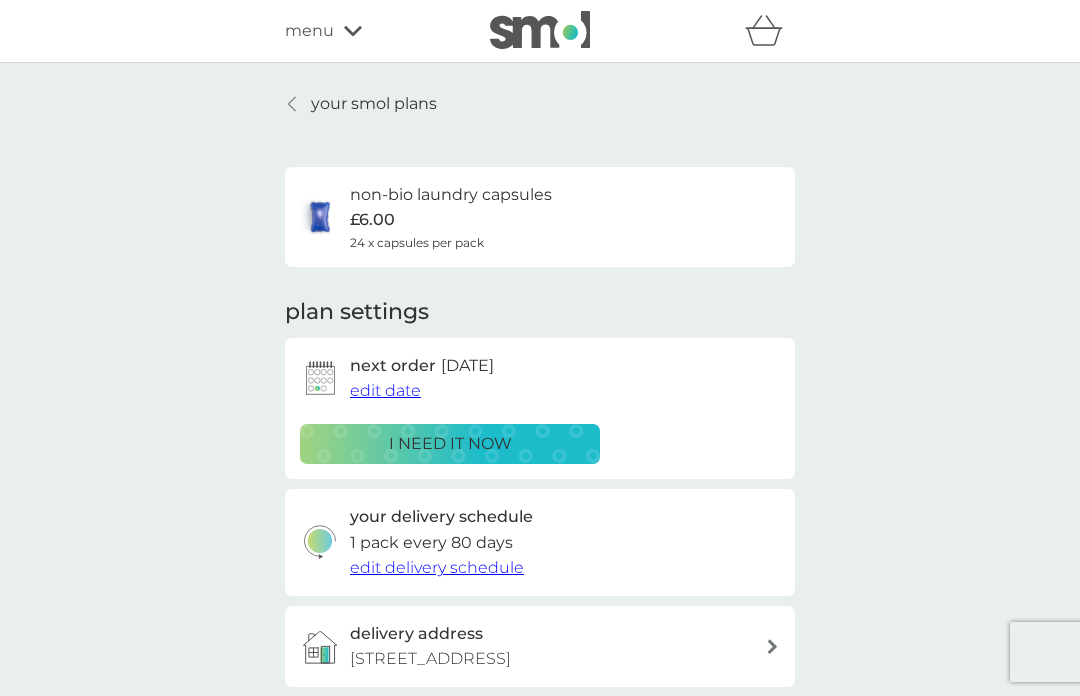 click on "i need it now" at bounding box center [450, 444] 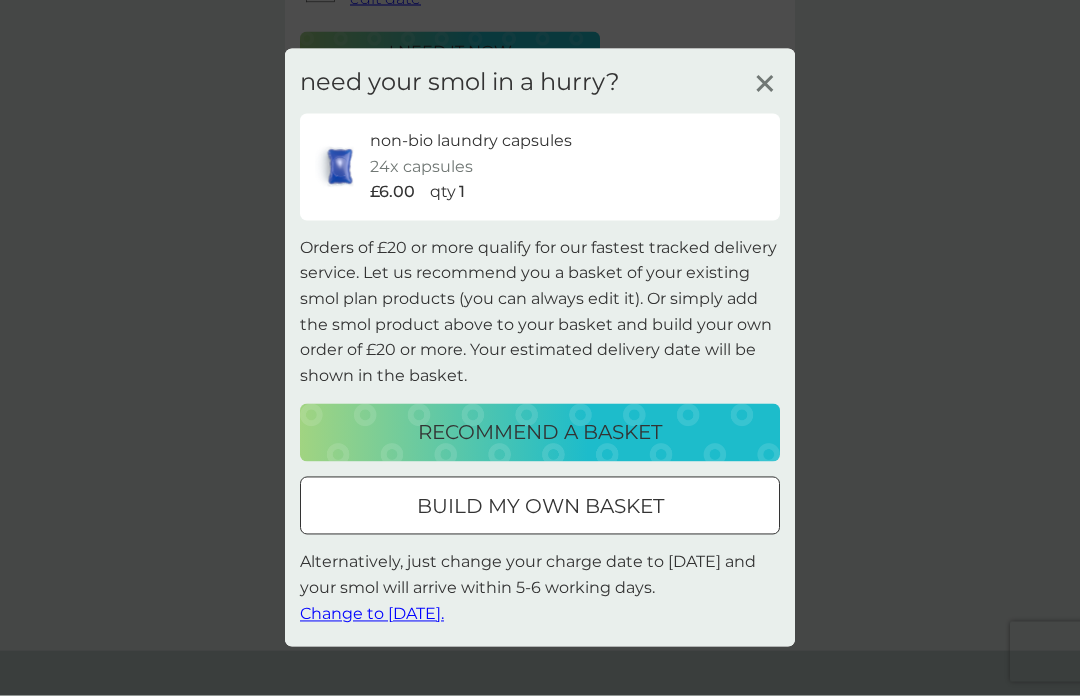 scroll, scrollTop: 394, scrollLeft: 0, axis: vertical 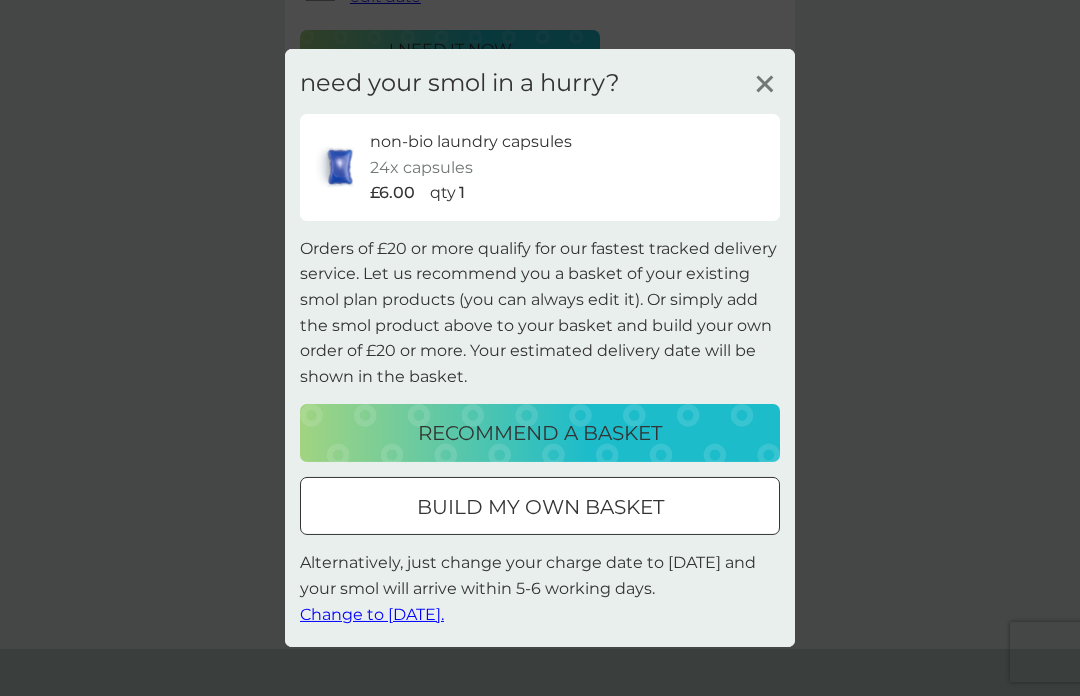 click on "Change to [DATE]." at bounding box center [372, 613] 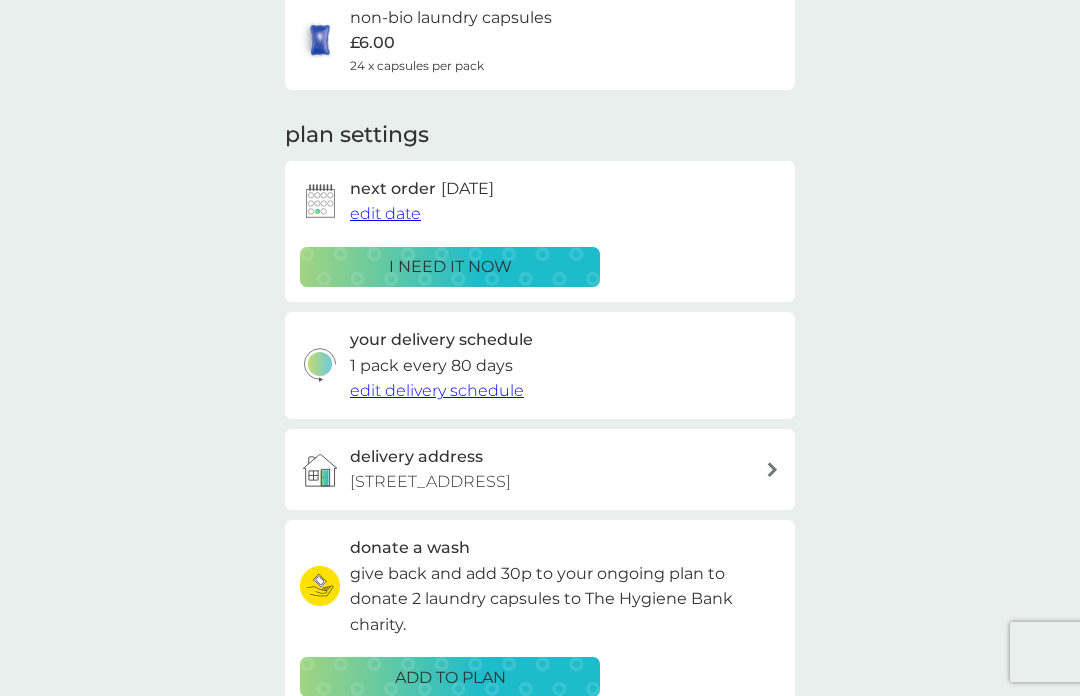 scroll, scrollTop: 176, scrollLeft: 0, axis: vertical 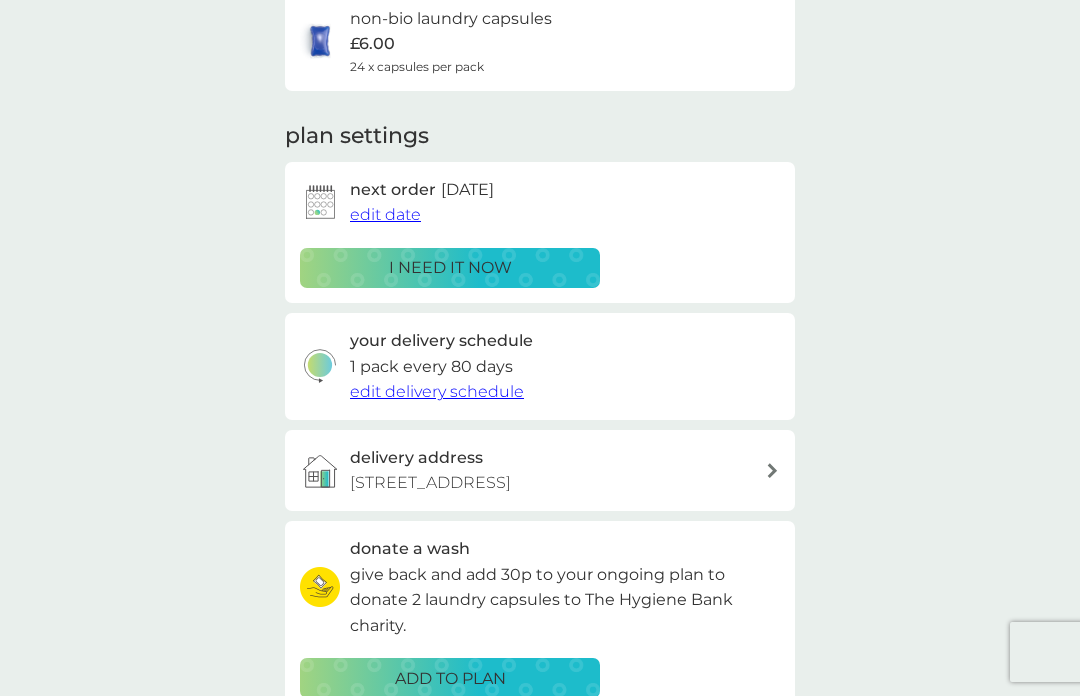 click on "i need it now" at bounding box center [450, 268] 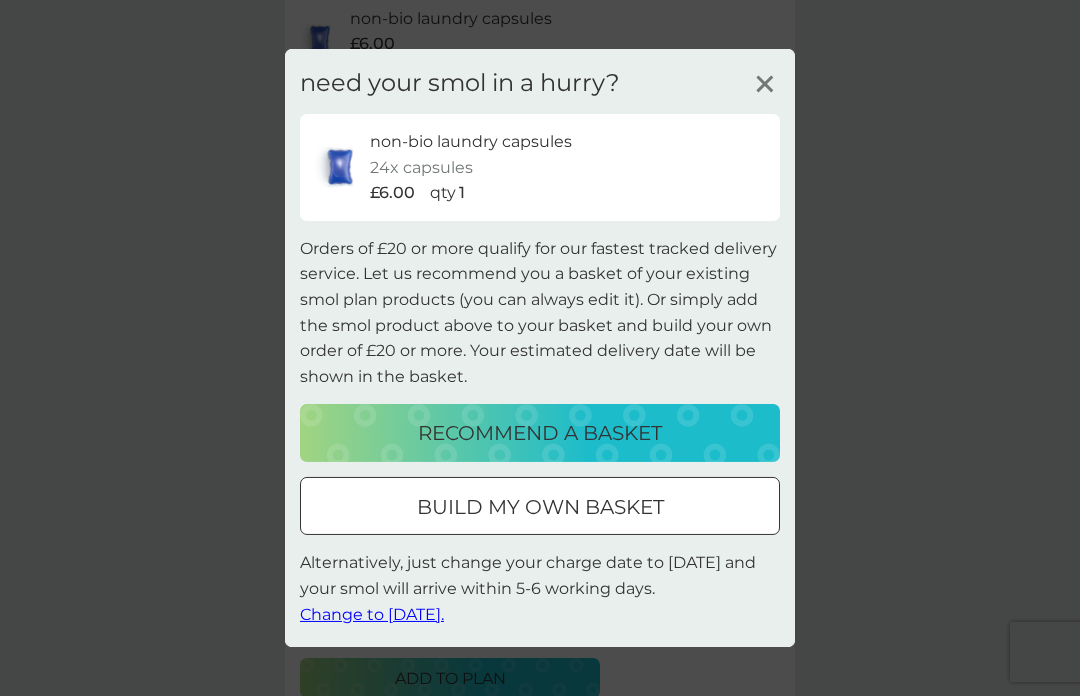 click on "Change to [DATE]." at bounding box center [372, 613] 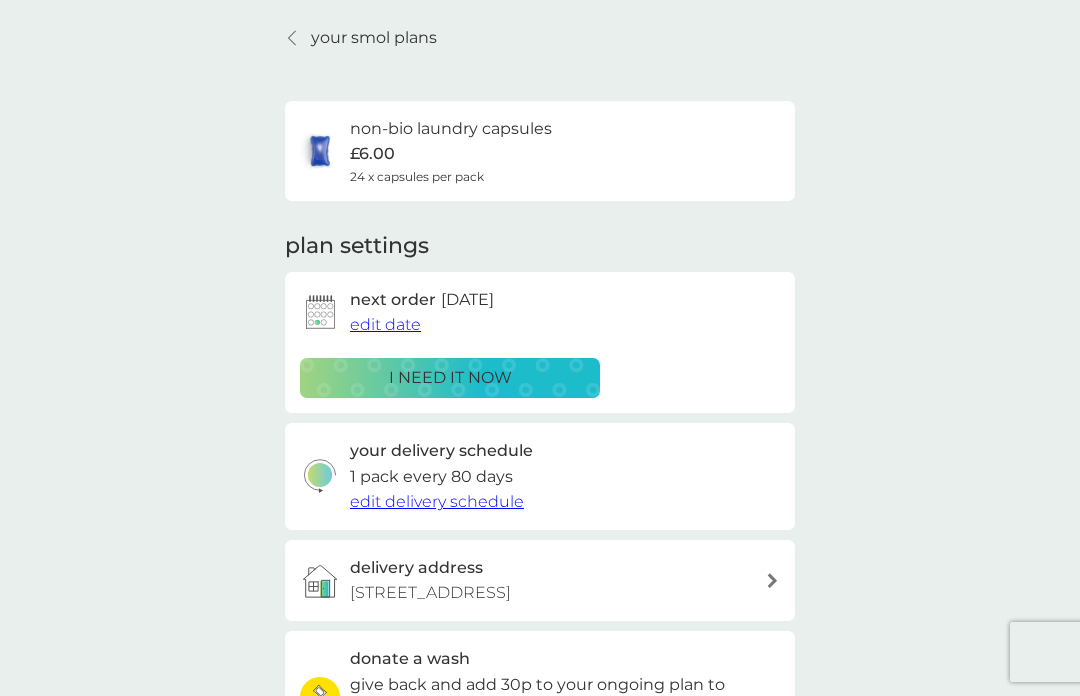 scroll, scrollTop: 0, scrollLeft: 0, axis: both 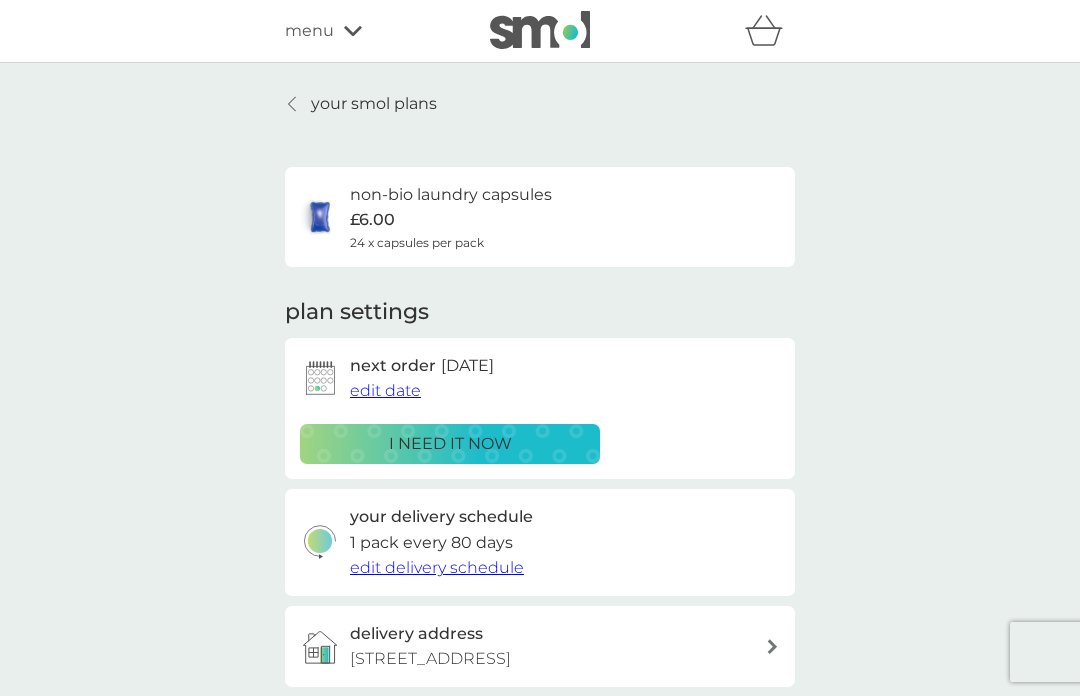 click on "edit date" at bounding box center (385, 390) 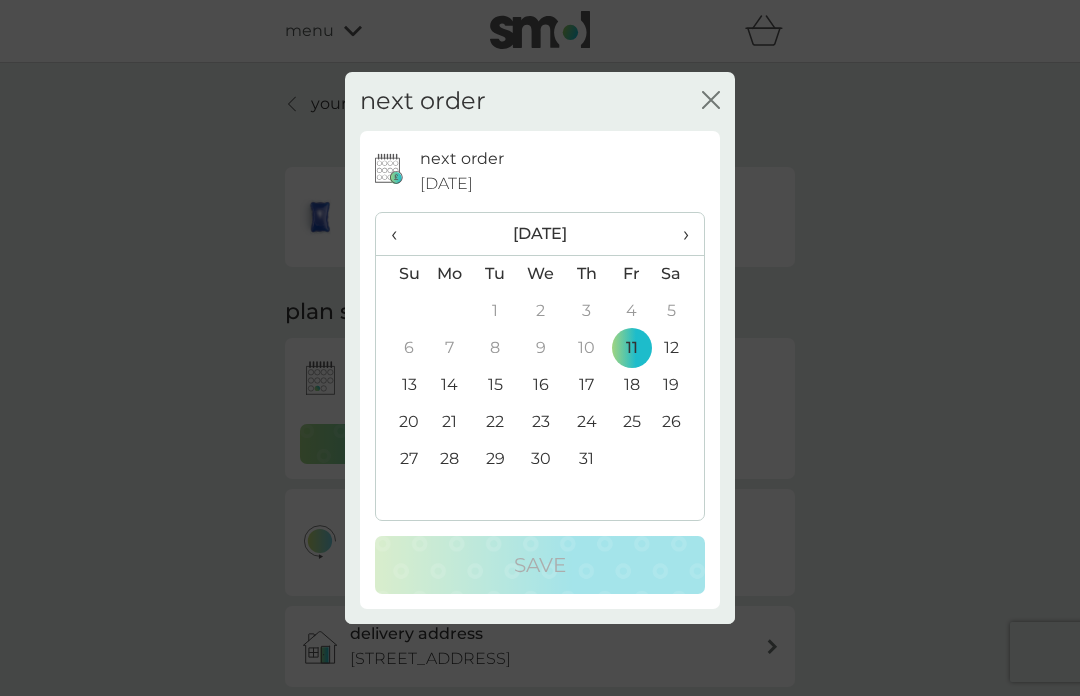 click 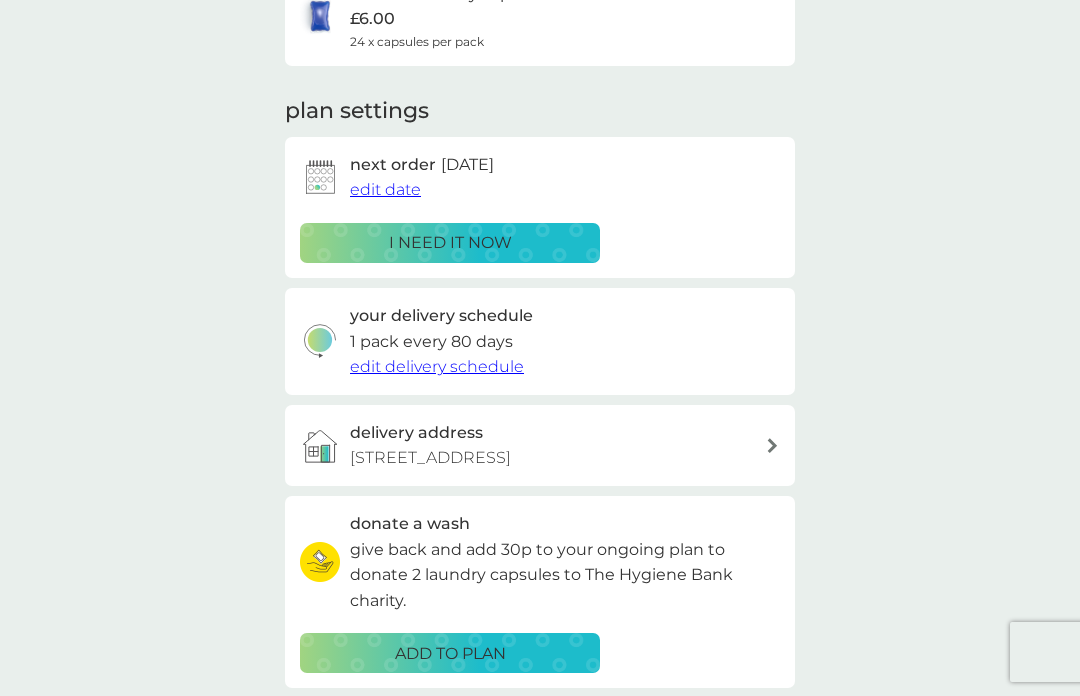 scroll, scrollTop: 242, scrollLeft: 0, axis: vertical 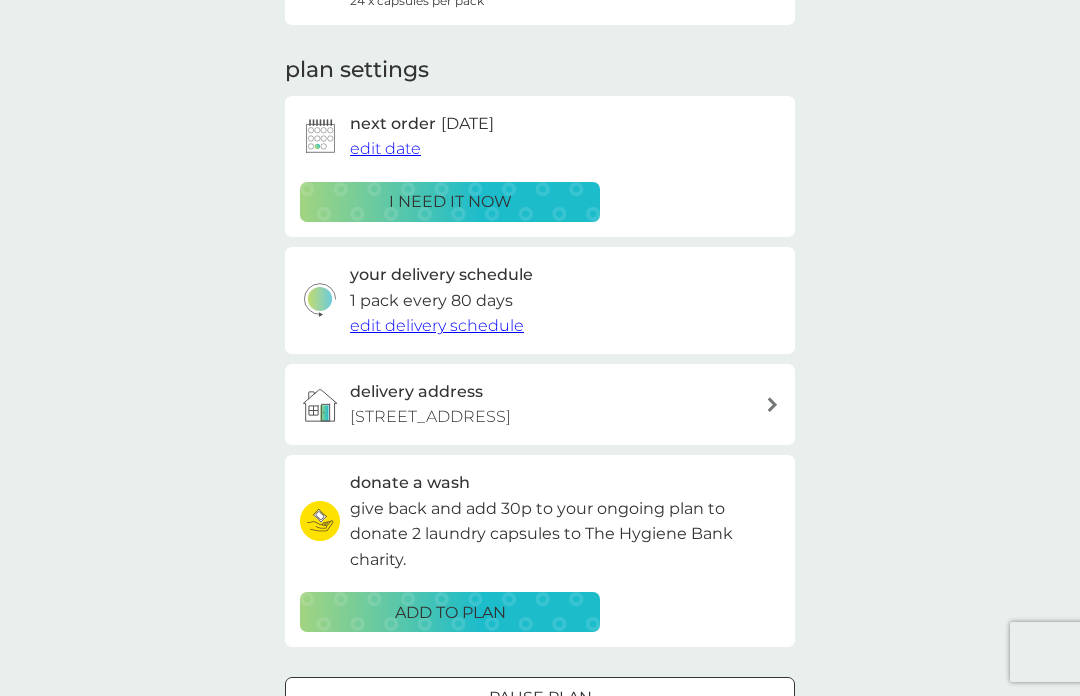click at bounding box center [772, 404] 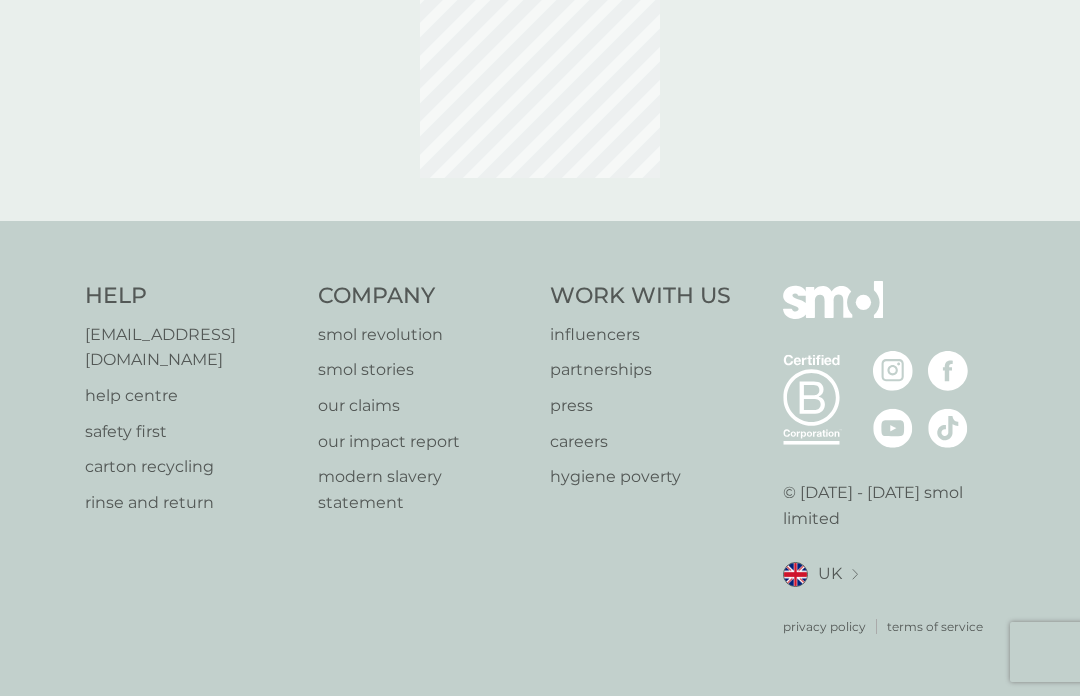 scroll, scrollTop: 0, scrollLeft: 0, axis: both 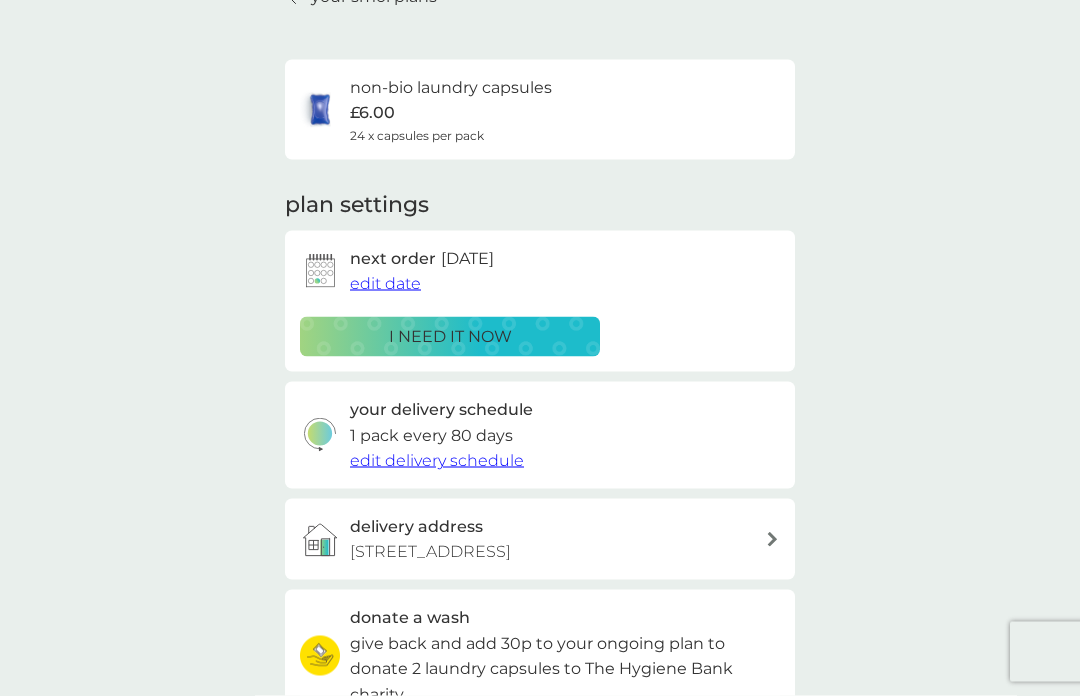 click on "non-bio laundry capsules £6.00 24 x capsules per pack" at bounding box center (540, 110) 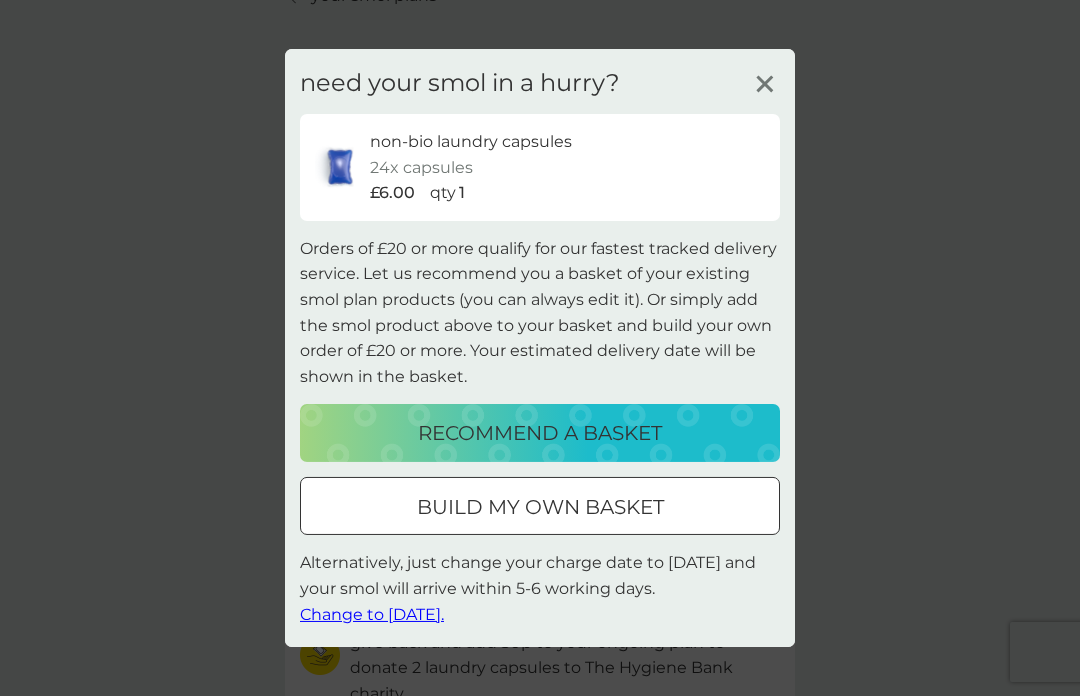 click on "Change to [DATE]." at bounding box center [372, 614] 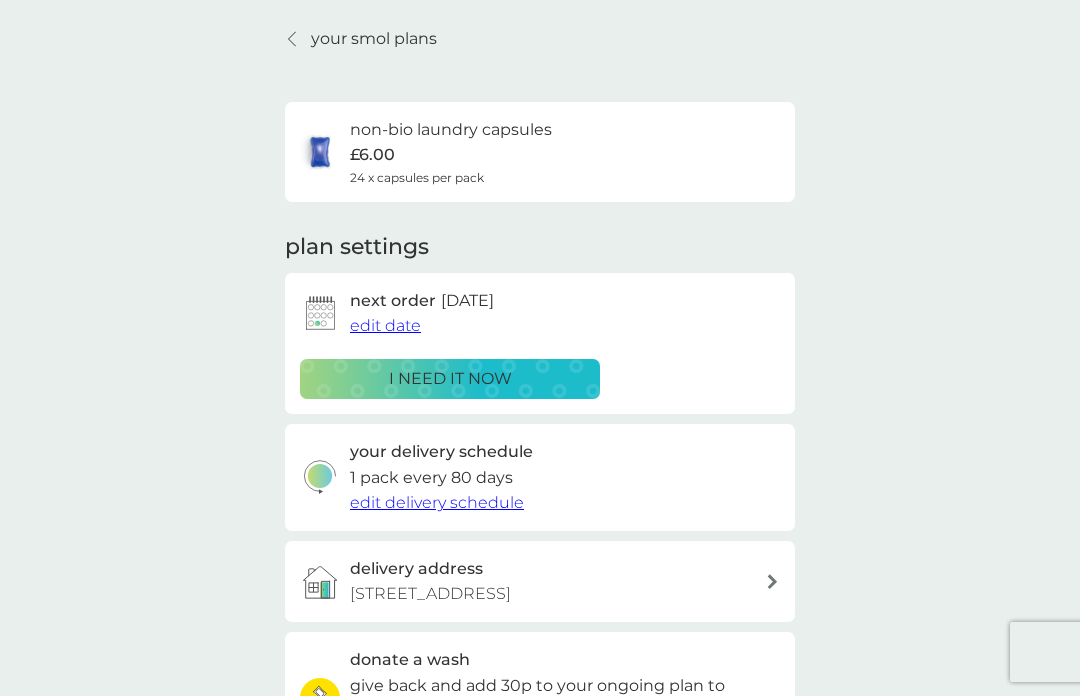 scroll, scrollTop: 63, scrollLeft: 0, axis: vertical 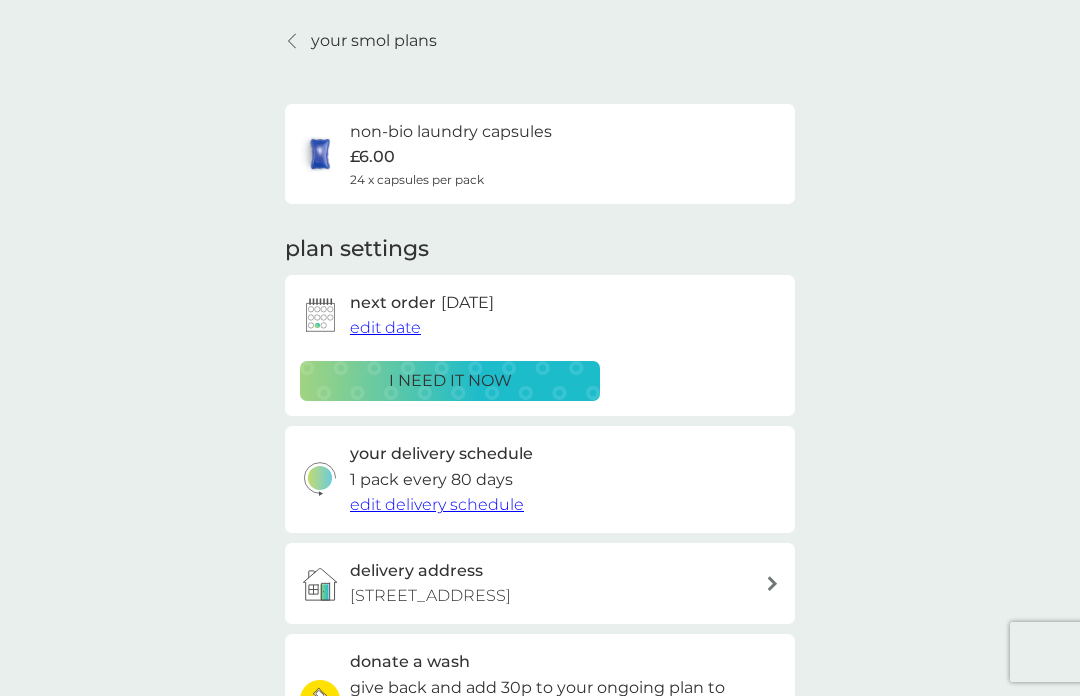 click on "your smol plans" at bounding box center [374, 41] 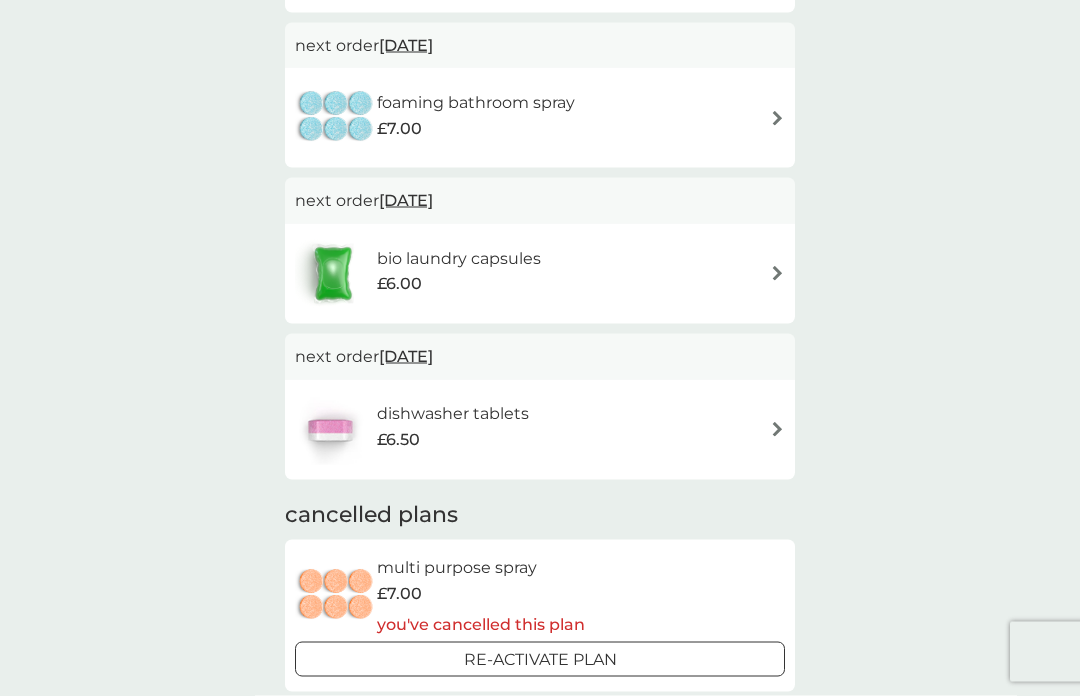scroll, scrollTop: 554, scrollLeft: 0, axis: vertical 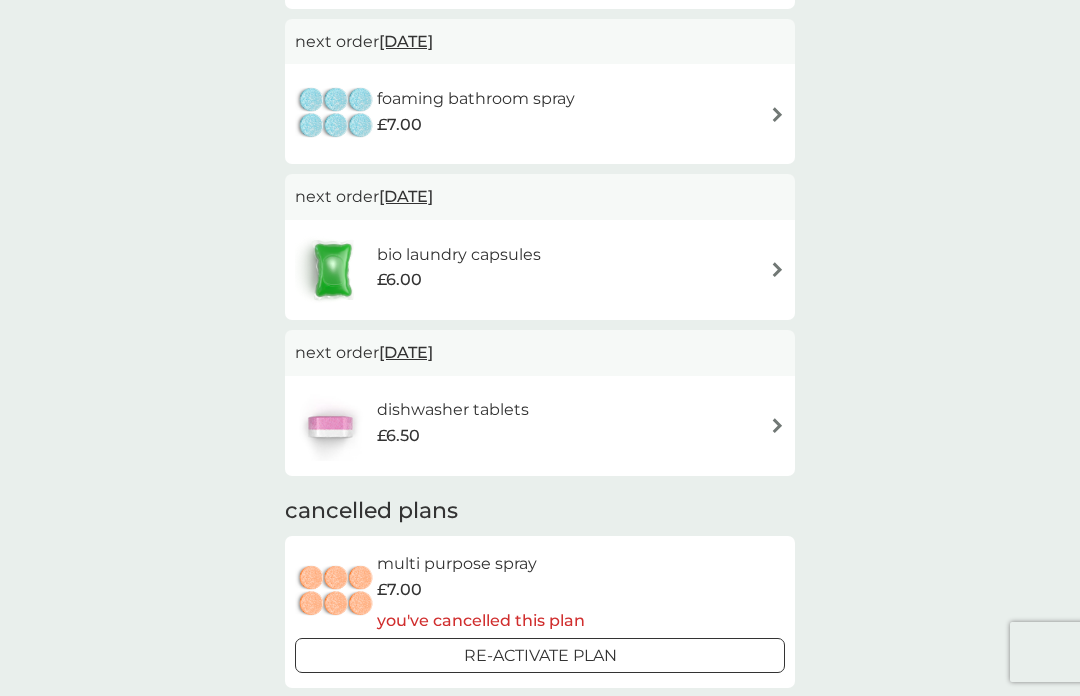 click on "£6.50" at bounding box center [453, 436] 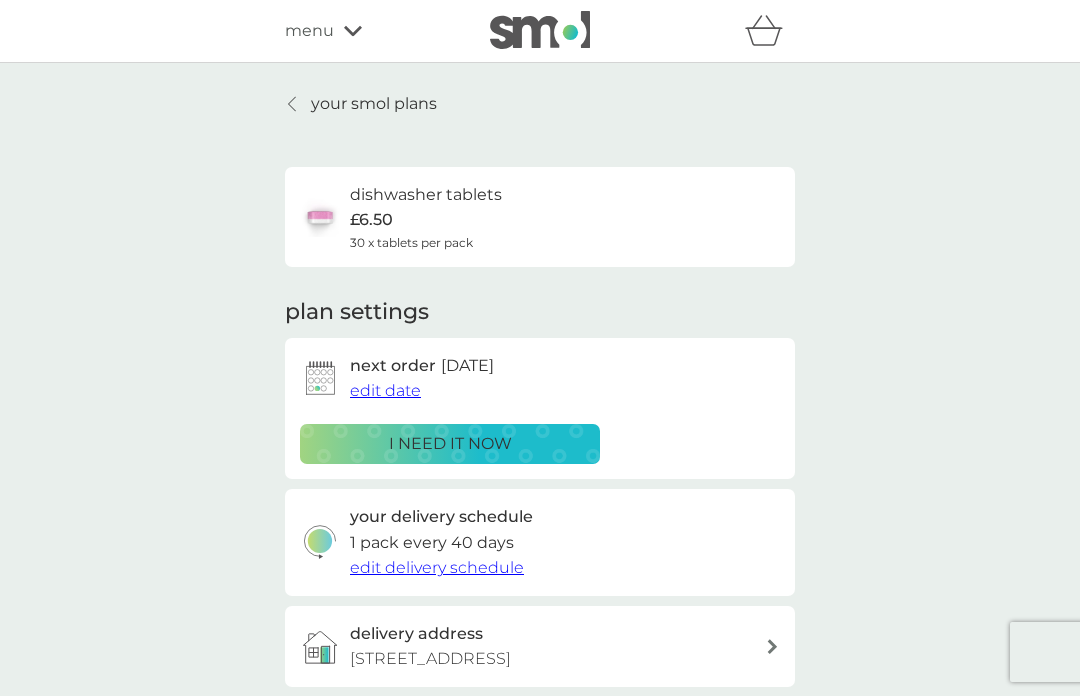 scroll, scrollTop: 10, scrollLeft: 0, axis: vertical 